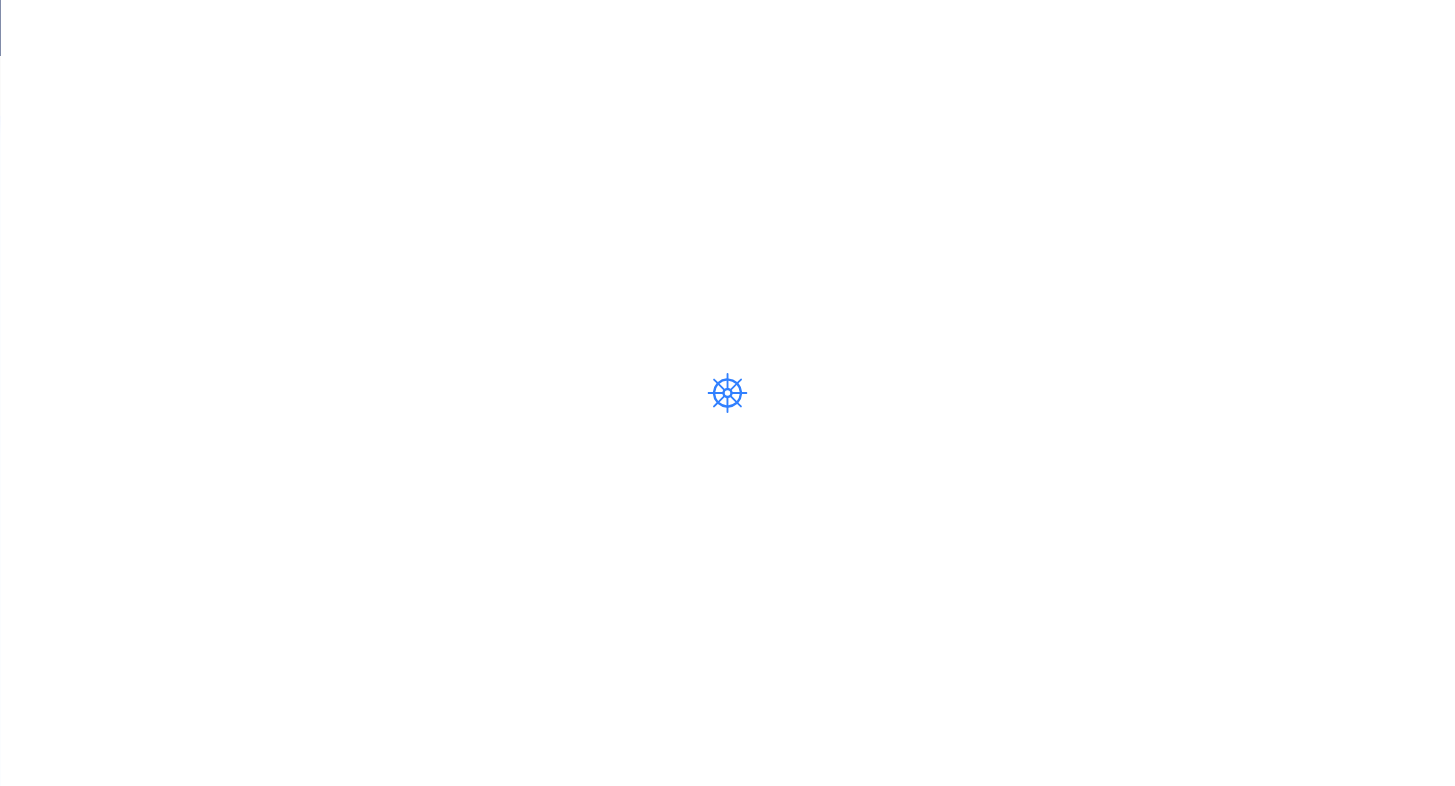 scroll, scrollTop: 0, scrollLeft: 0, axis: both 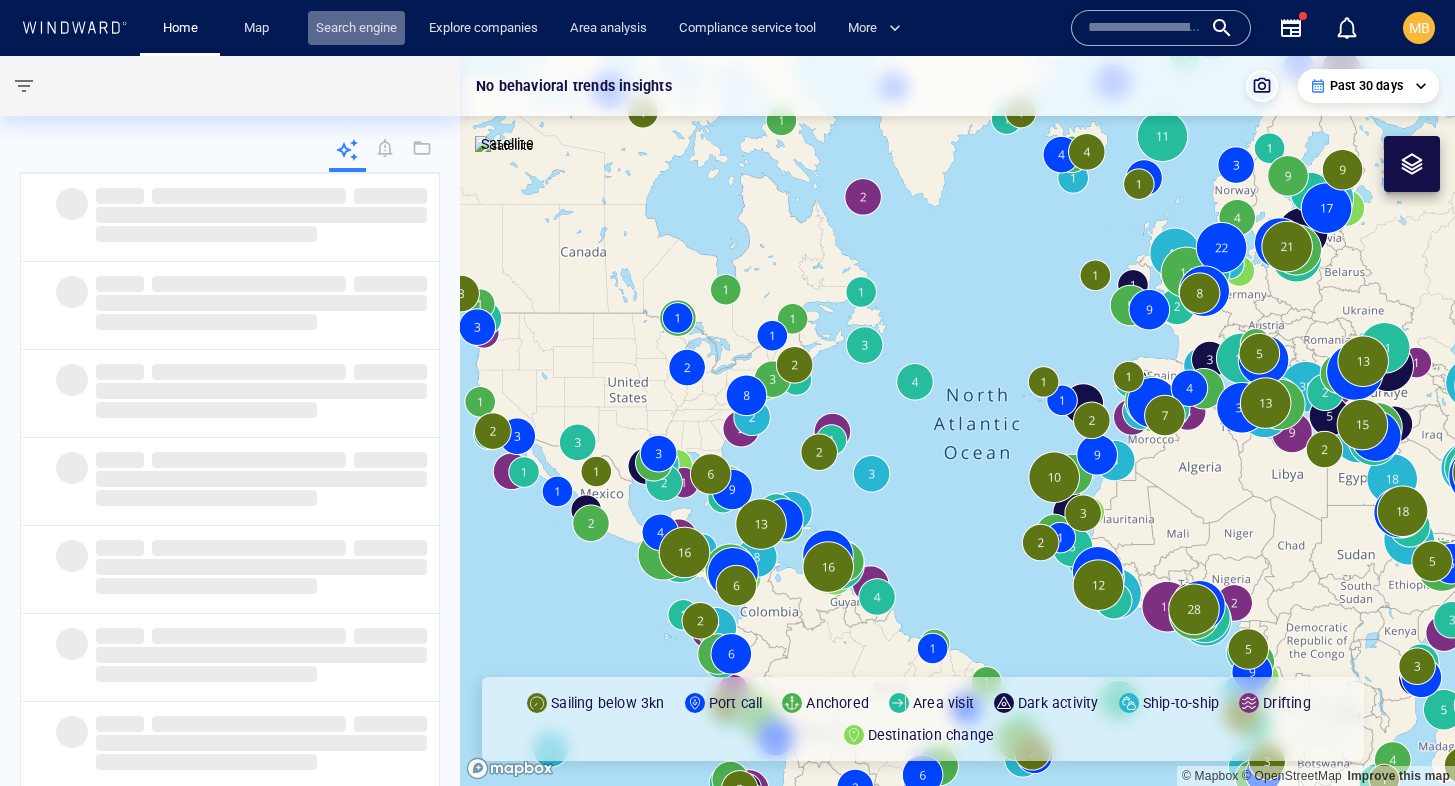 click on "Search engine" at bounding box center (356, 28) 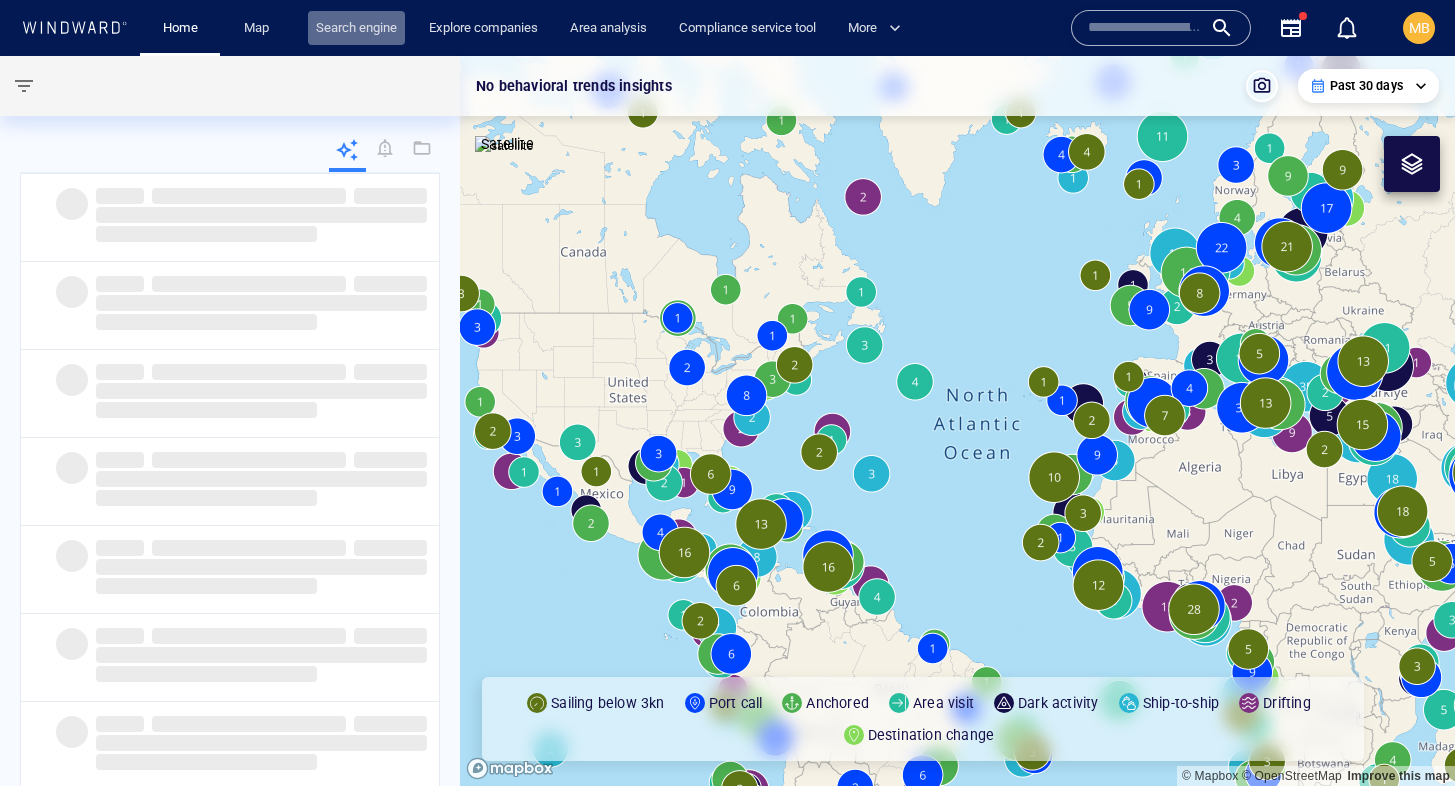 scroll, scrollTop: 0, scrollLeft: 0, axis: both 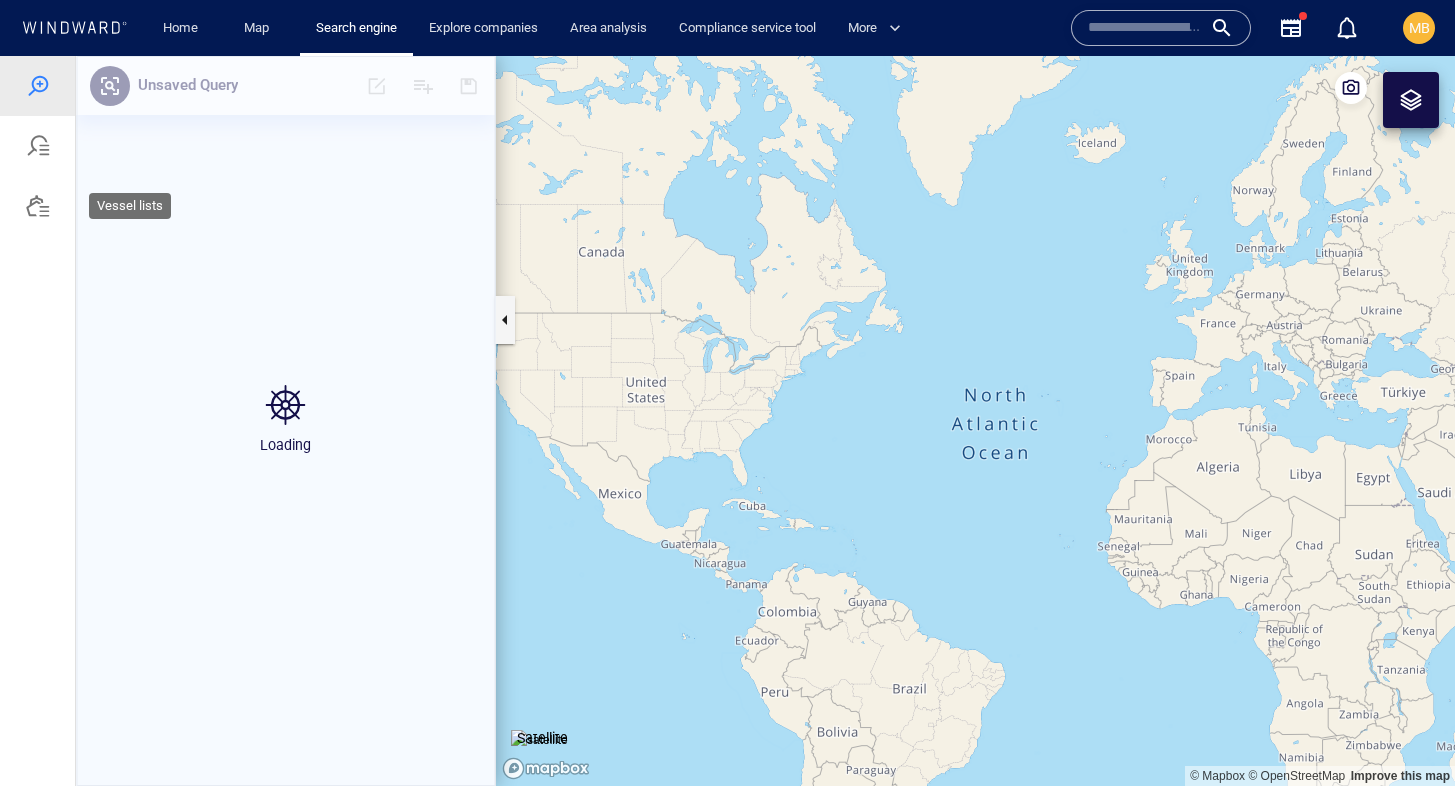 click at bounding box center (38, 206) 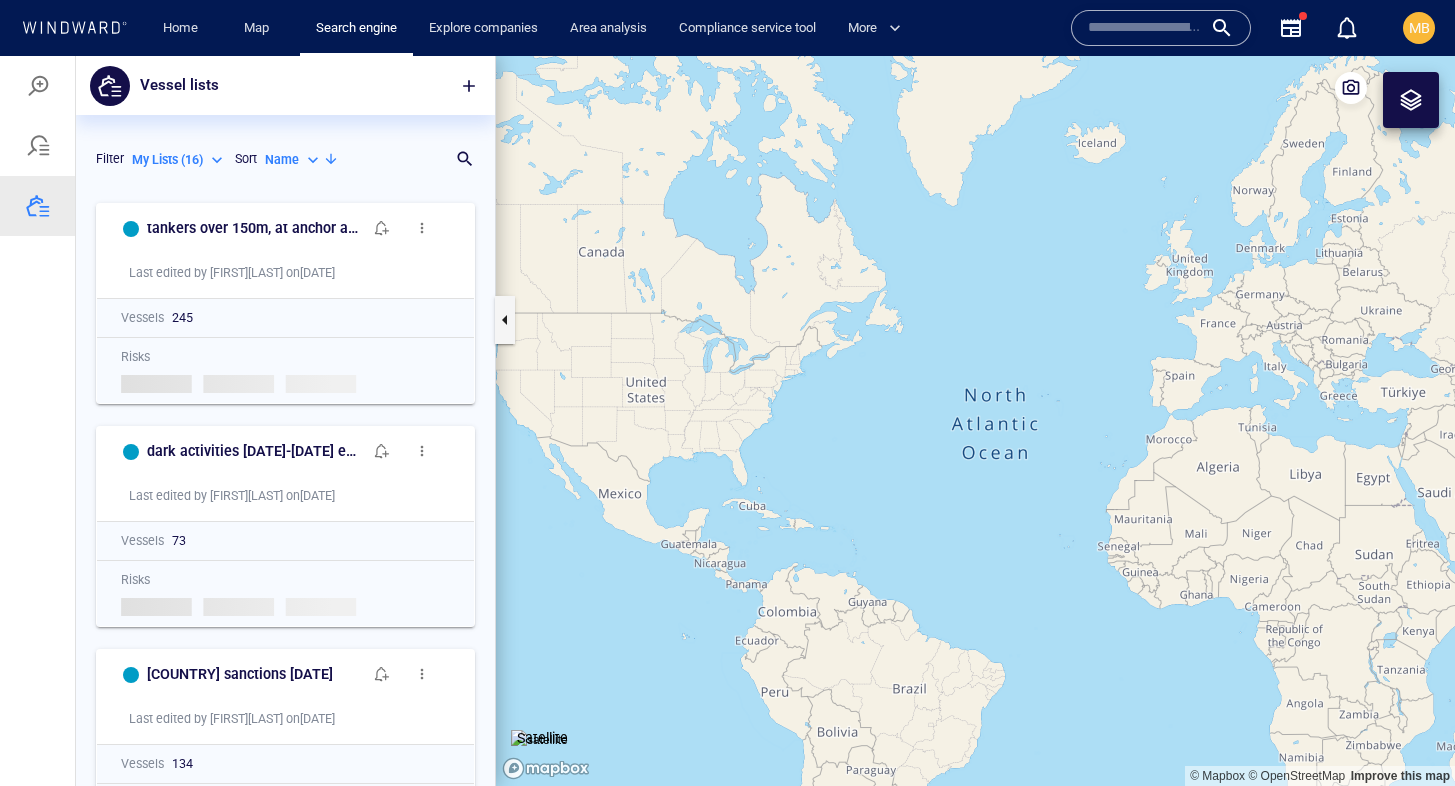 scroll, scrollTop: 1, scrollLeft: 1, axis: both 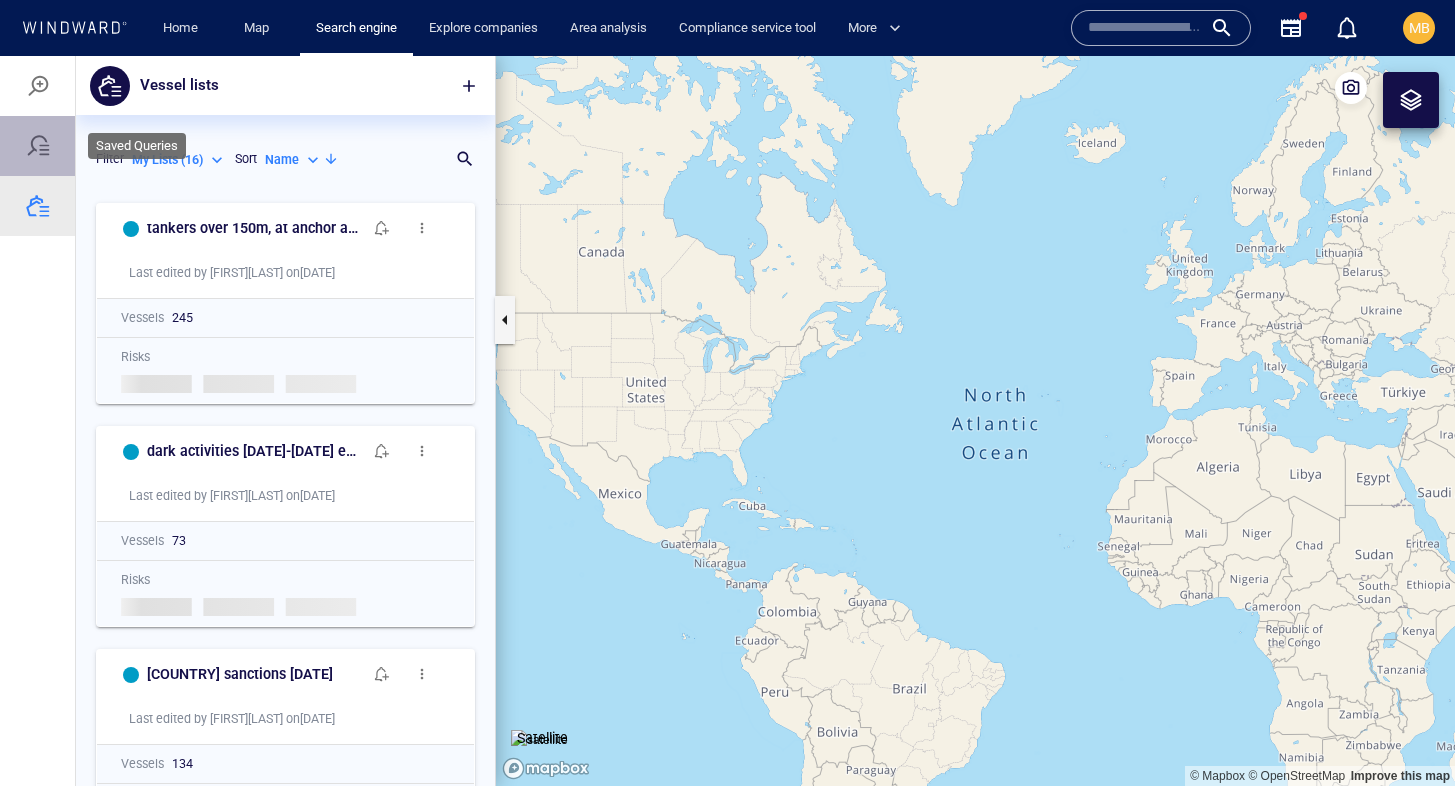 click at bounding box center (38, 146) 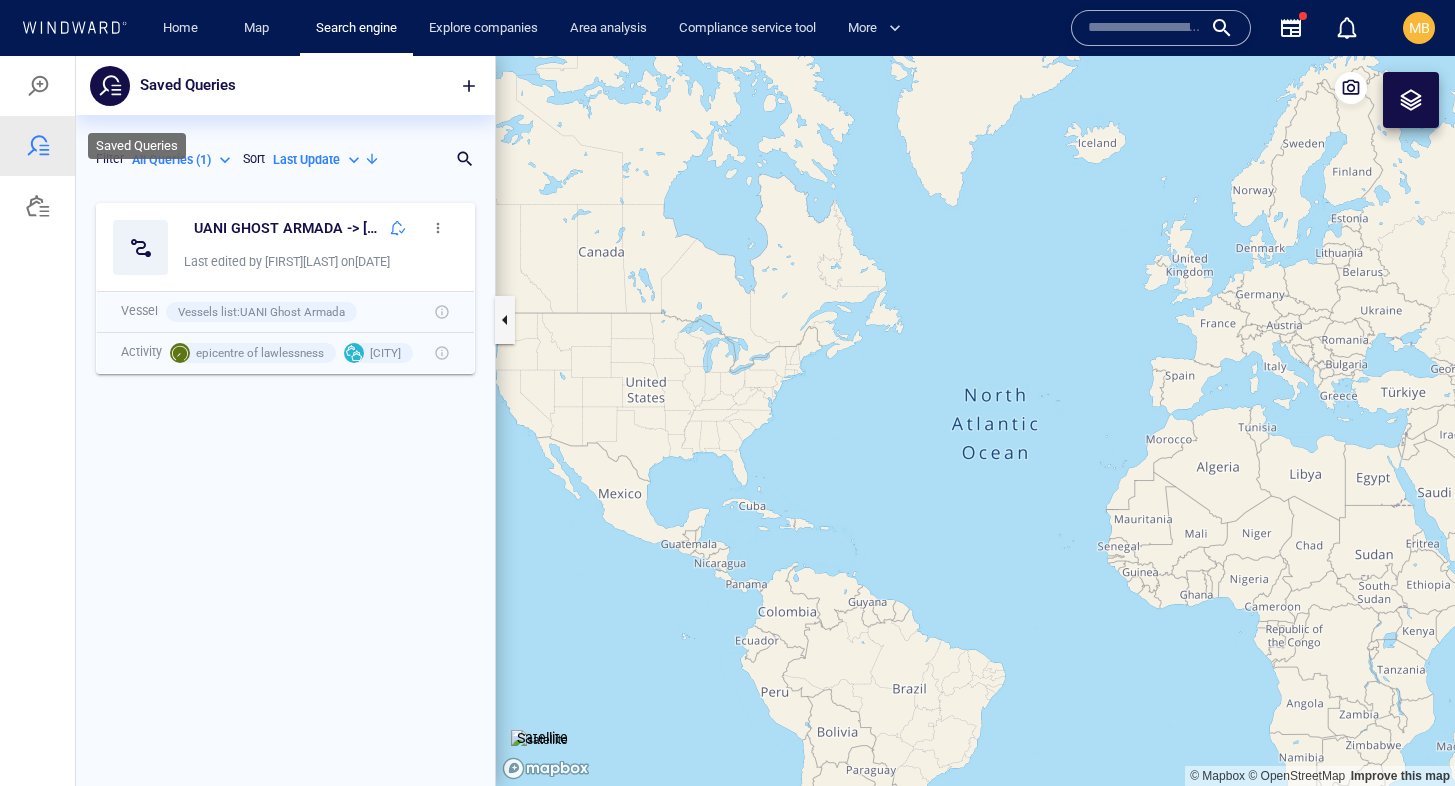 scroll, scrollTop: 1, scrollLeft: 1, axis: both 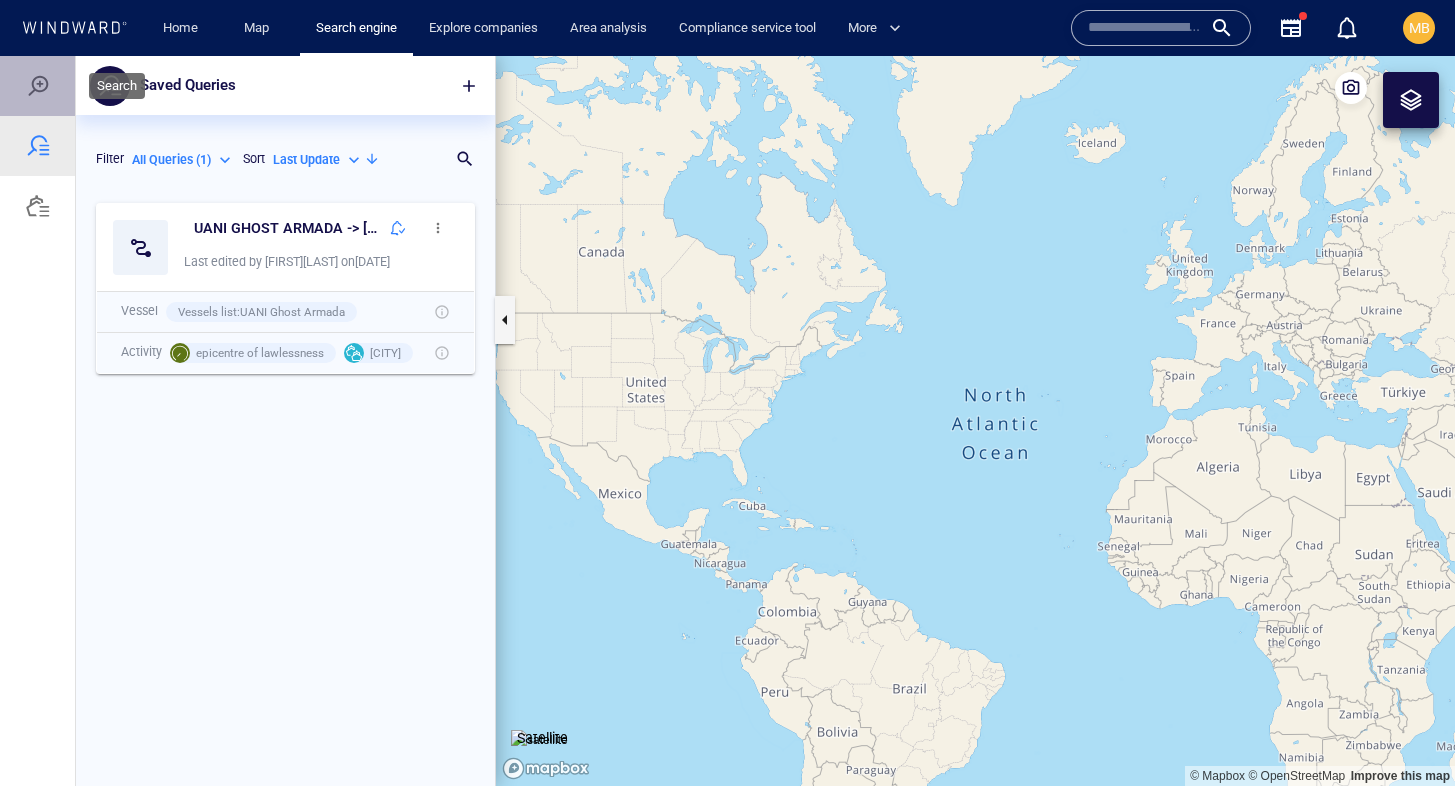 click at bounding box center (37, 86) 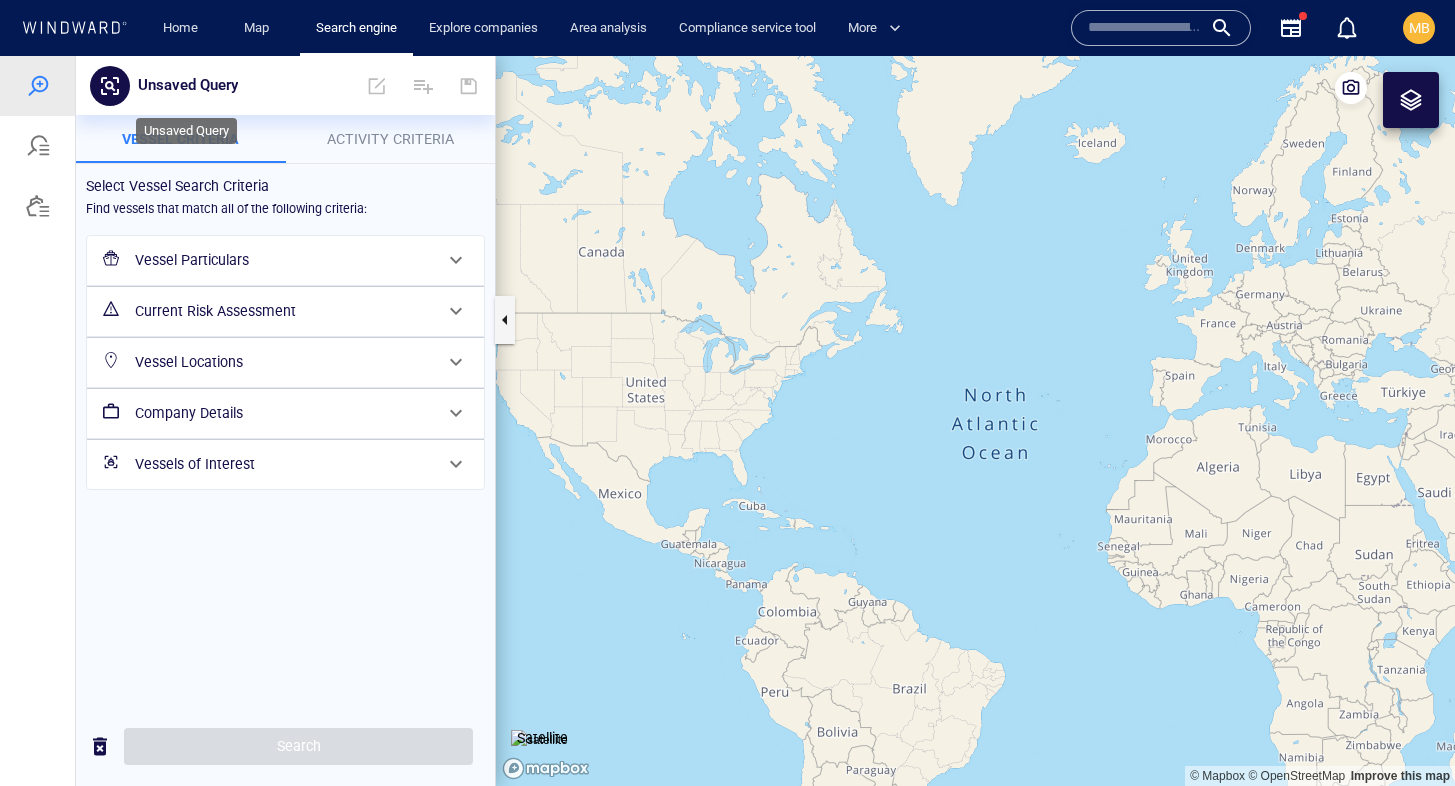click on "Unsaved Query" at bounding box center (188, 86) 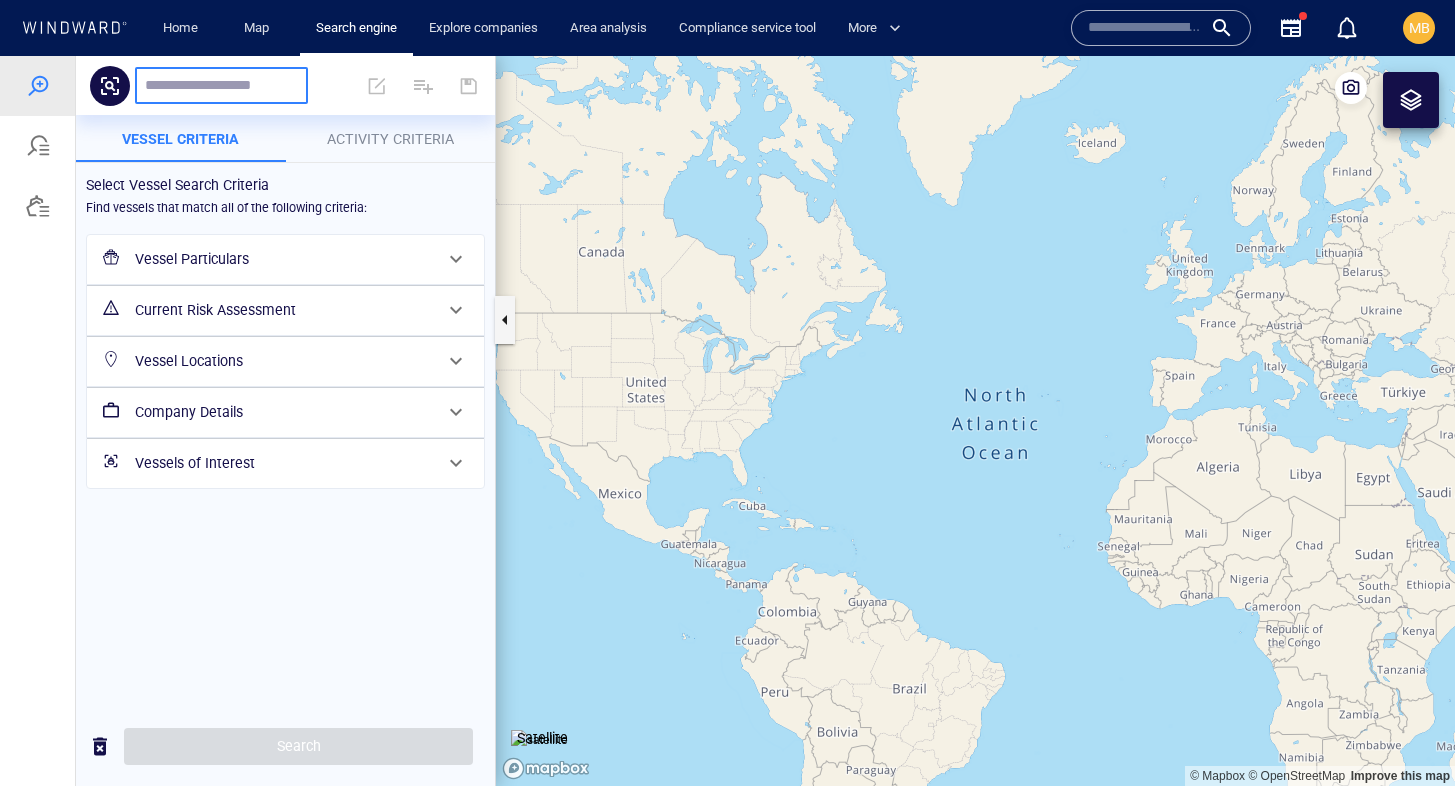 click on "Vessels of Interest" at bounding box center [283, 463] 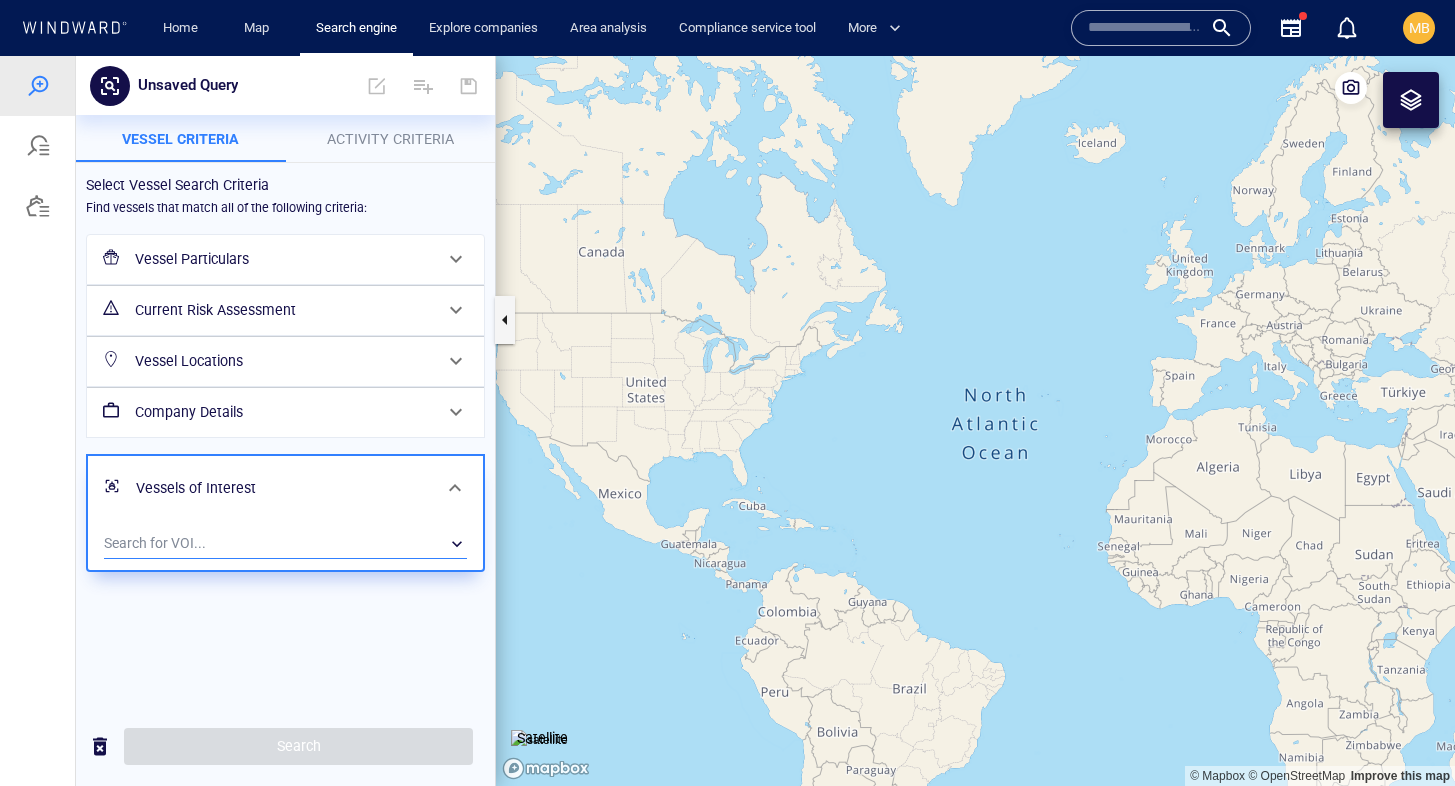click on "​" at bounding box center (285, 544) 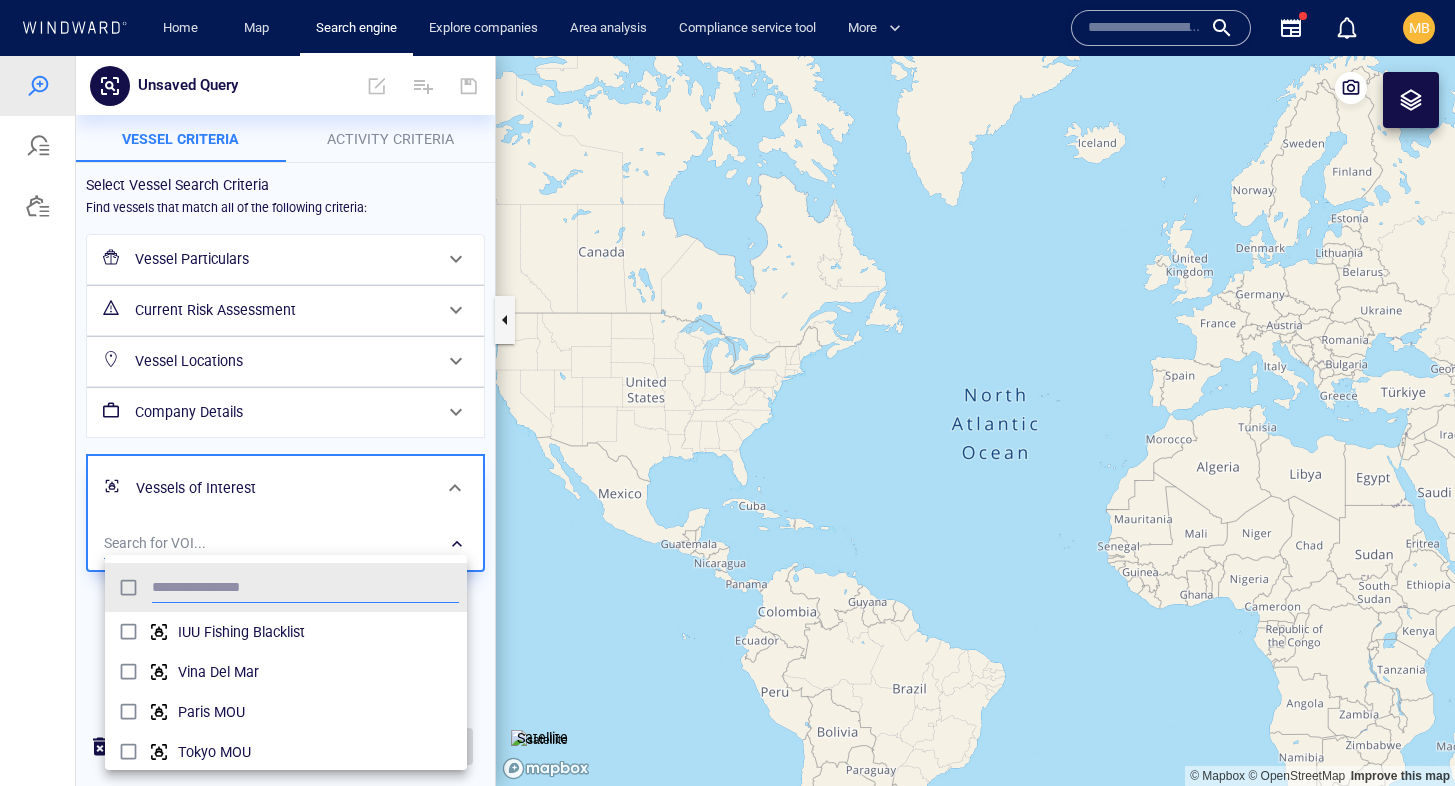 scroll, scrollTop: 0, scrollLeft: 1, axis: horizontal 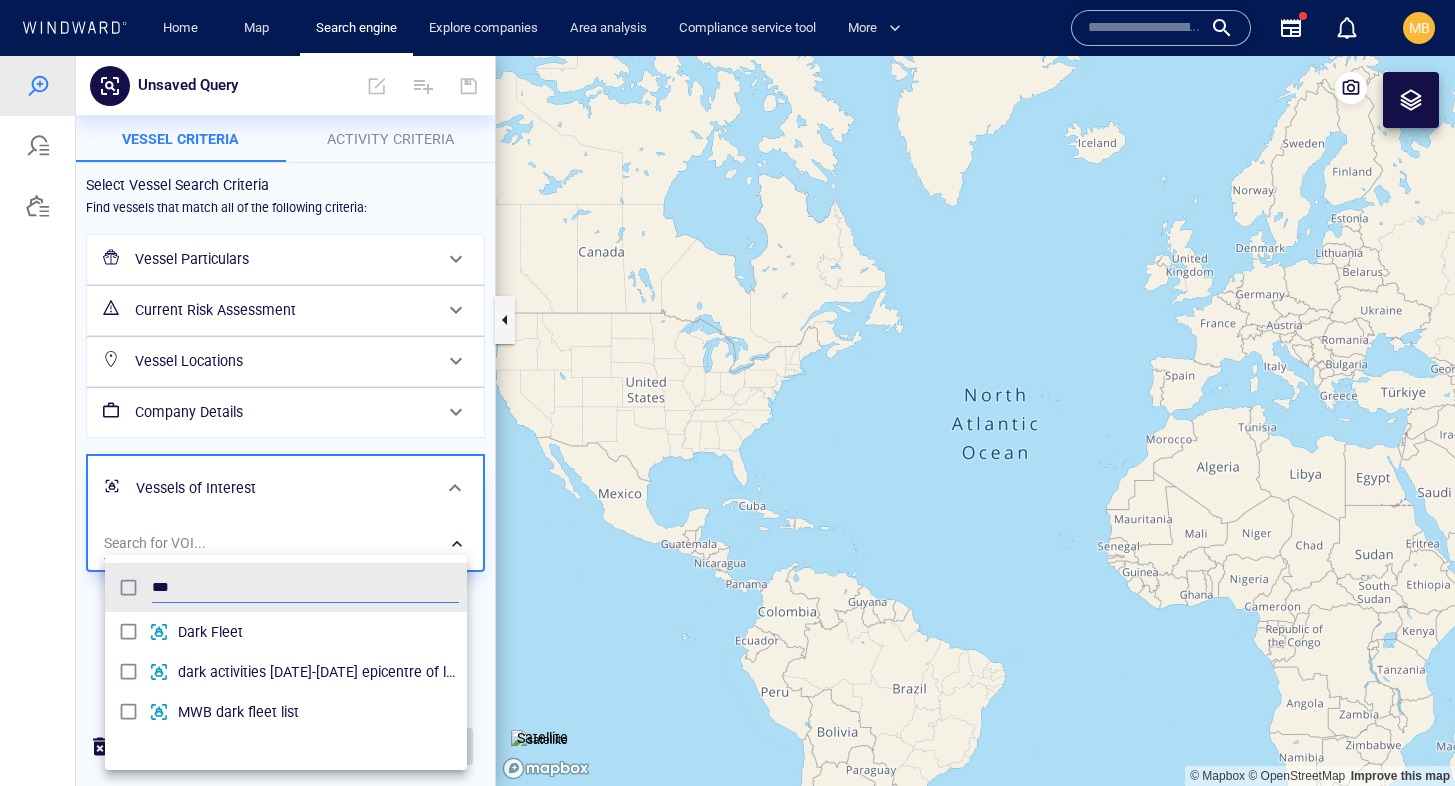 type on "***" 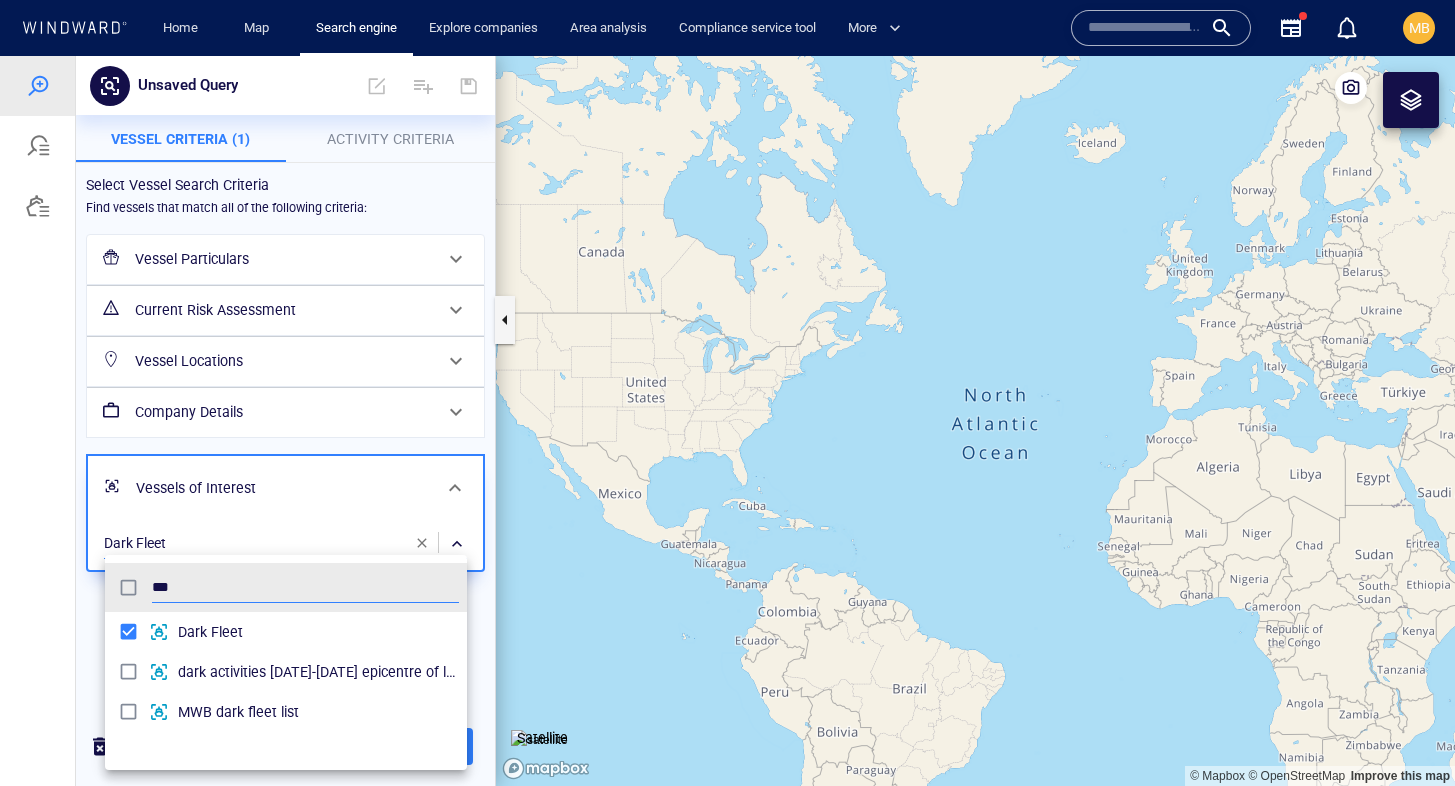 click at bounding box center [727, 421] 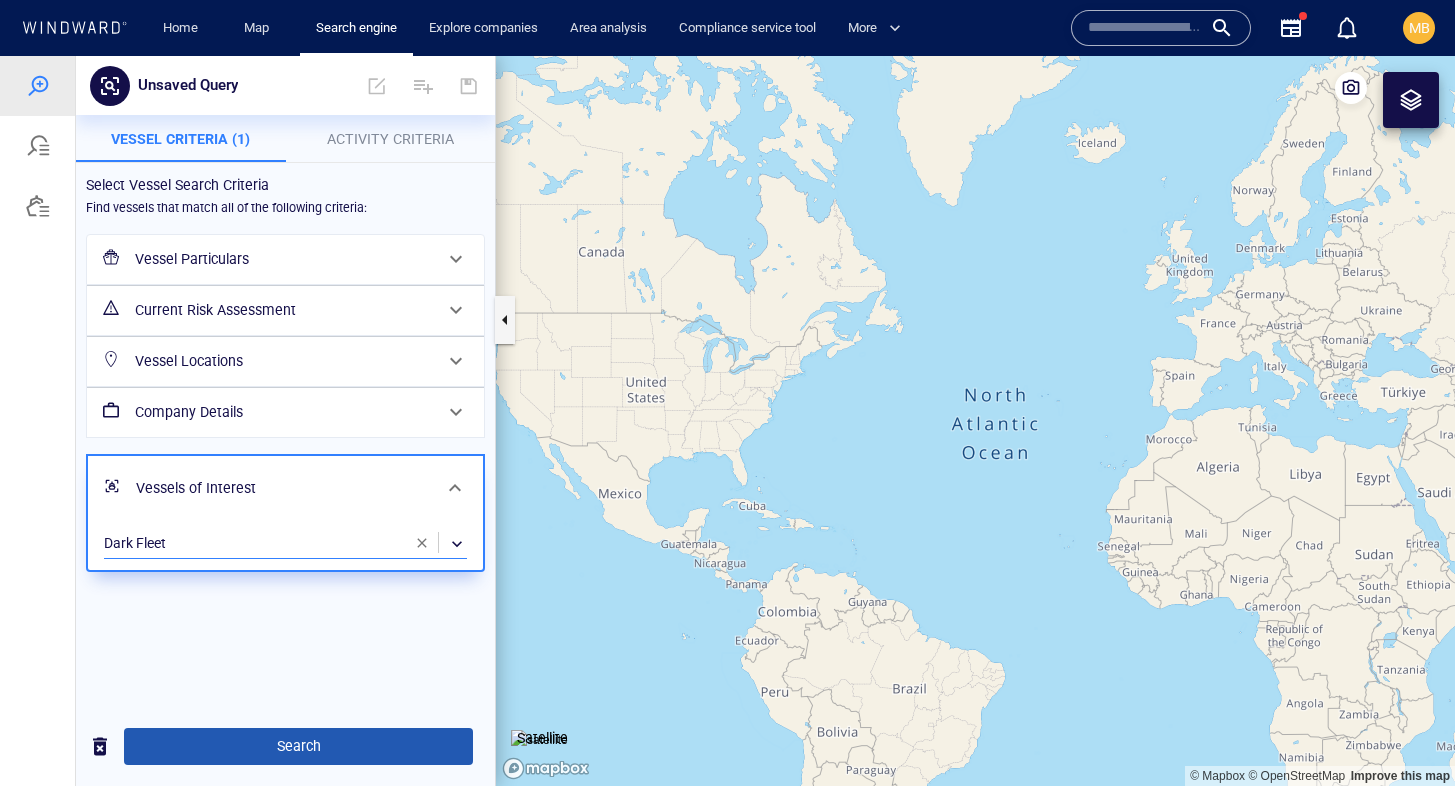 click on "Search" at bounding box center (298, 746) 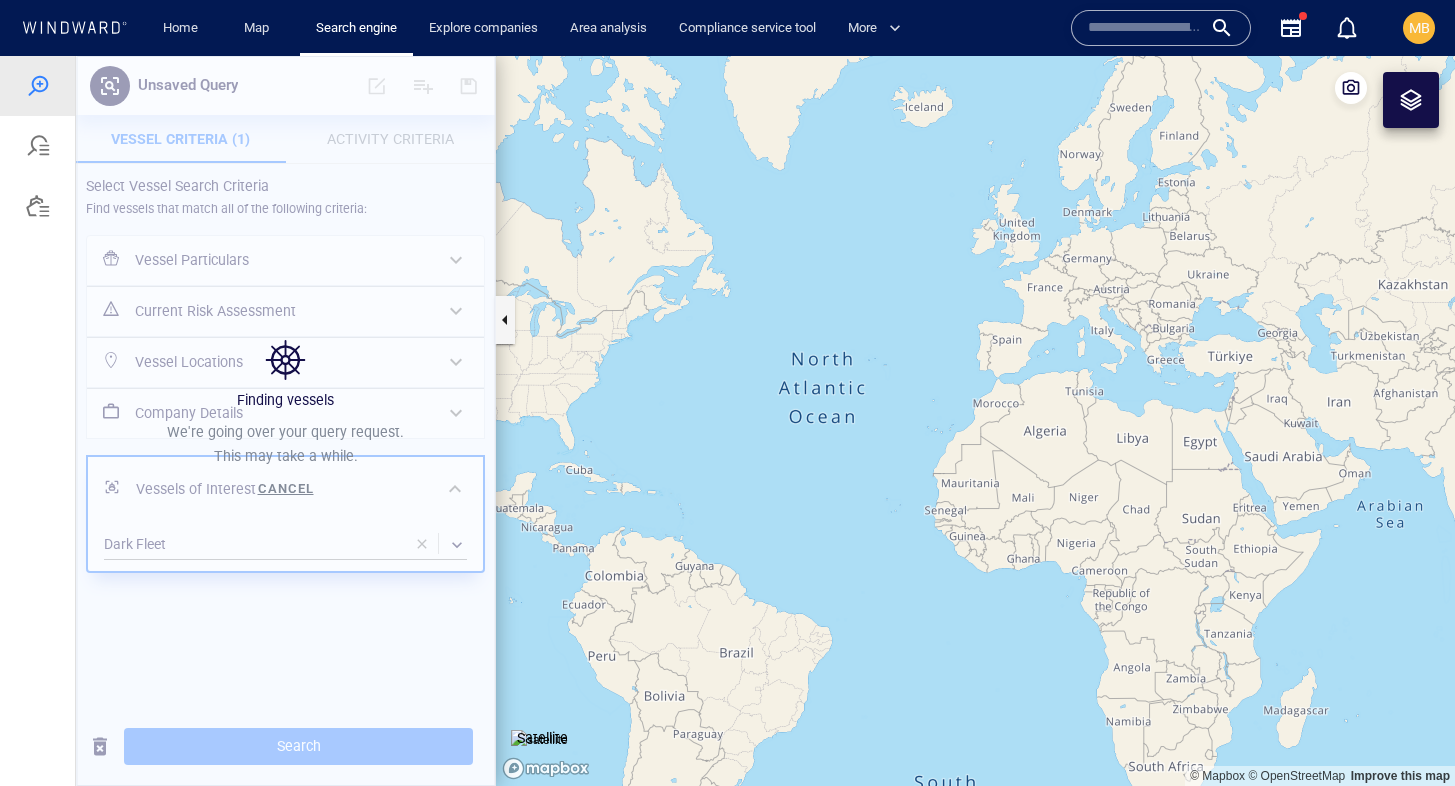 drag, startPoint x: 1116, startPoint y: 421, endPoint x: 930, endPoint y: 384, distance: 189.64441 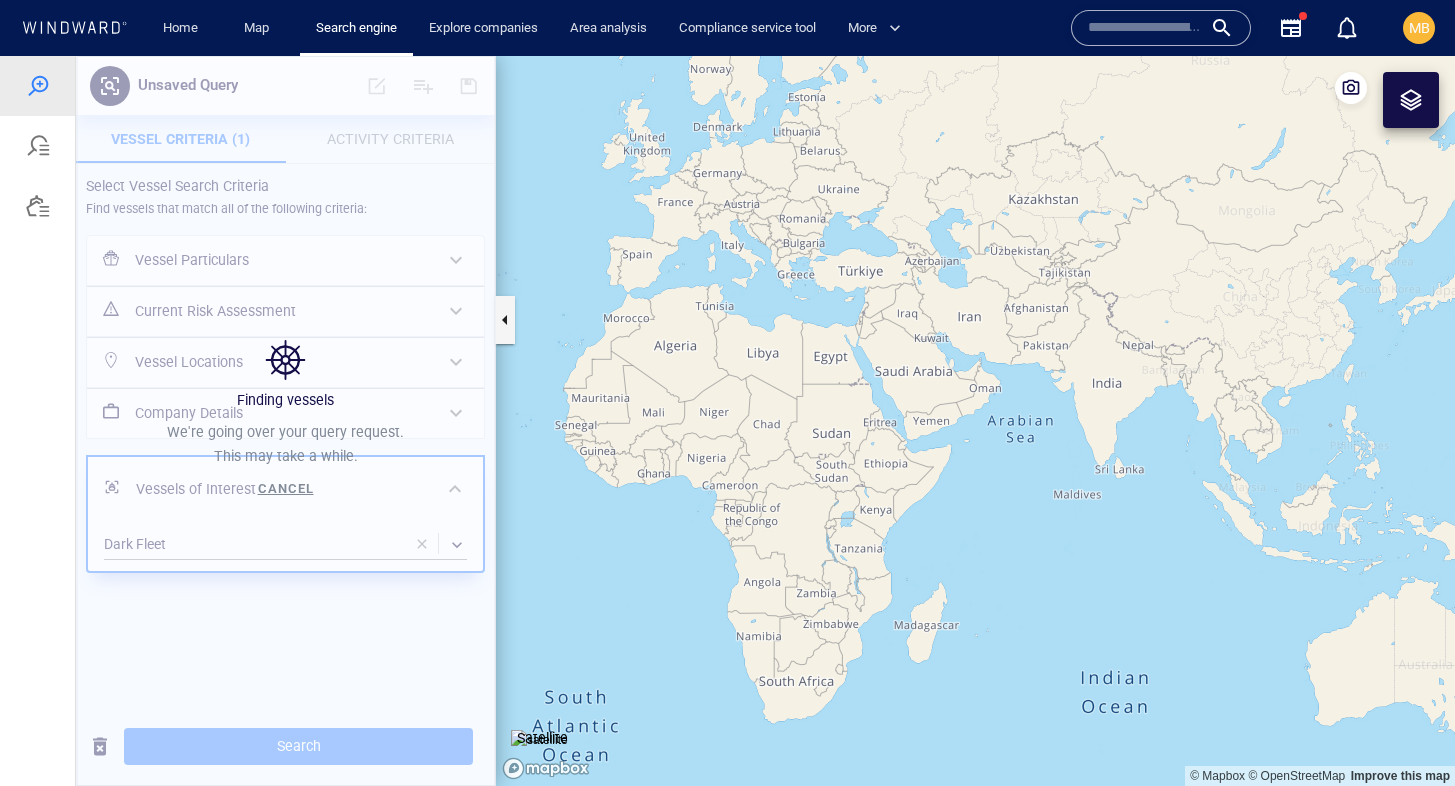 drag, startPoint x: 1025, startPoint y: 433, endPoint x: 903, endPoint y: 364, distance: 140.16063 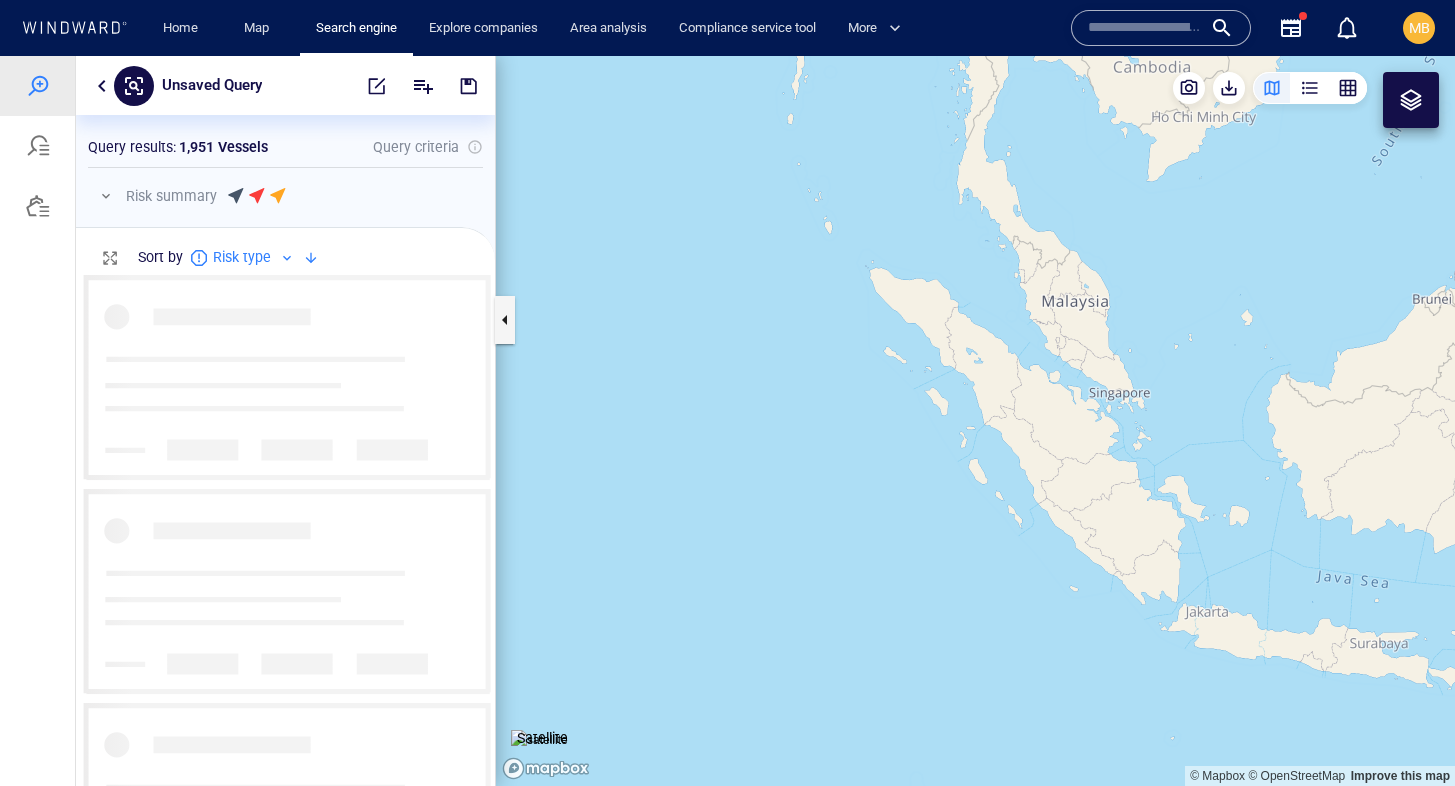 scroll, scrollTop: 0, scrollLeft: 1, axis: horizontal 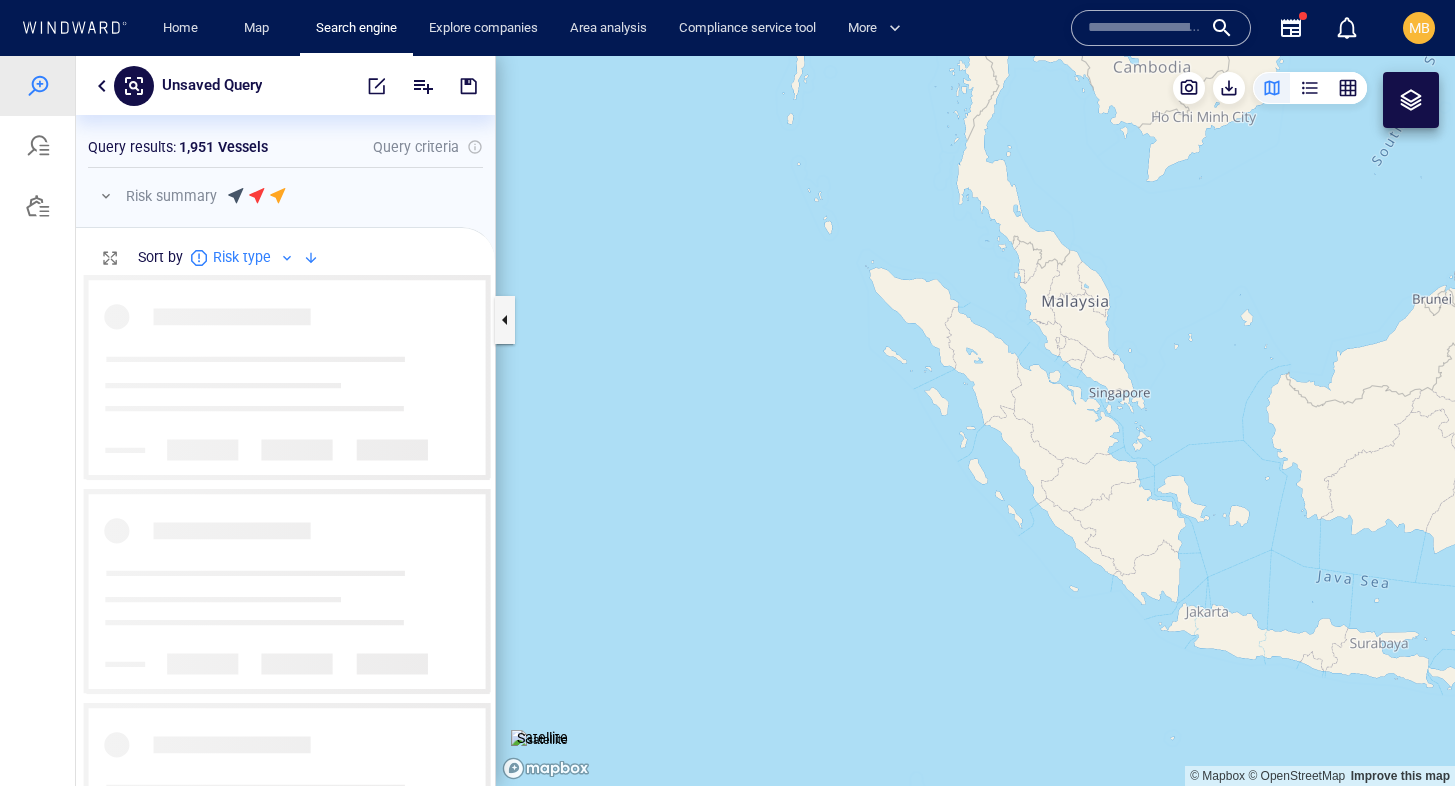drag, startPoint x: 1038, startPoint y: 381, endPoint x: 727, endPoint y: 380, distance: 311.00162 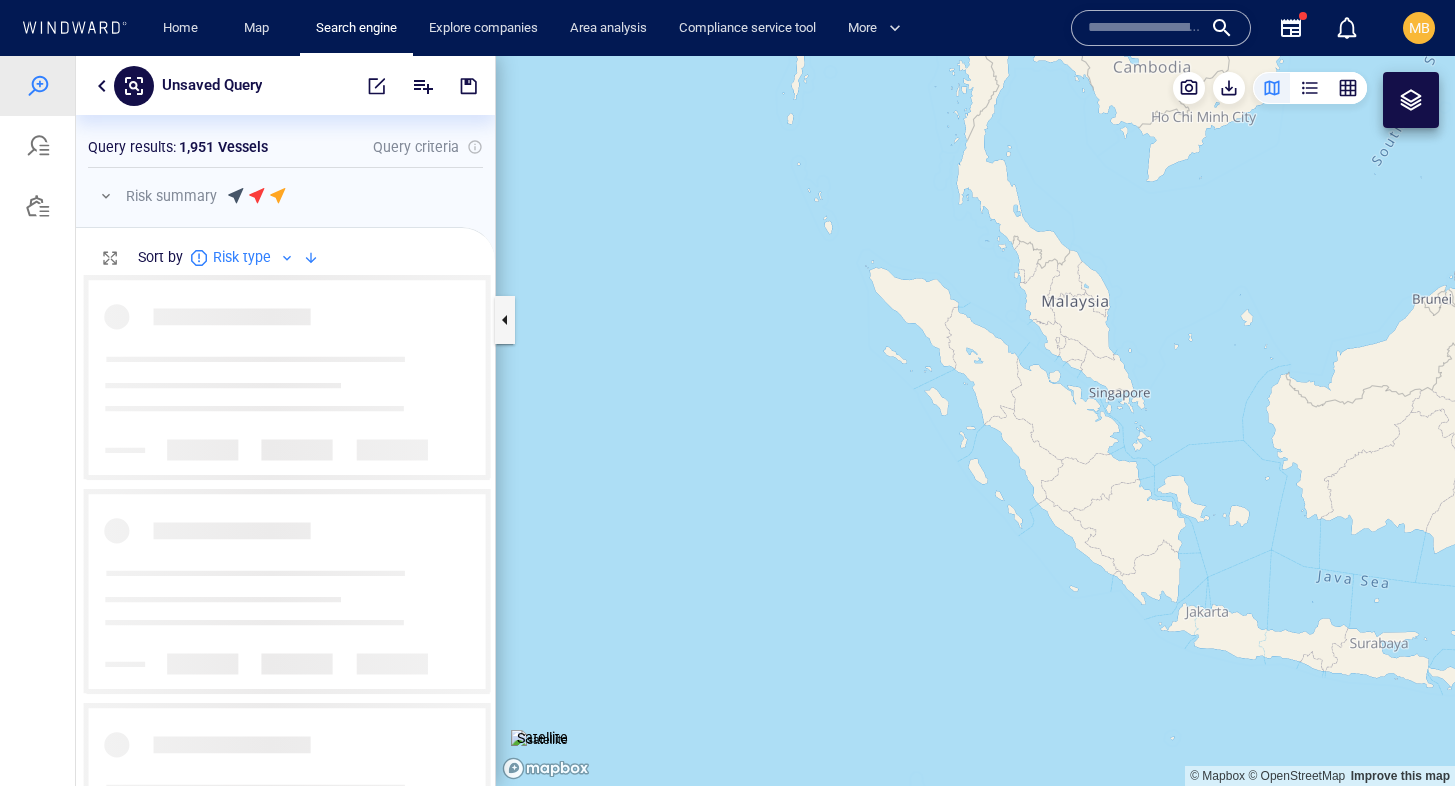click at bounding box center [975, 421] 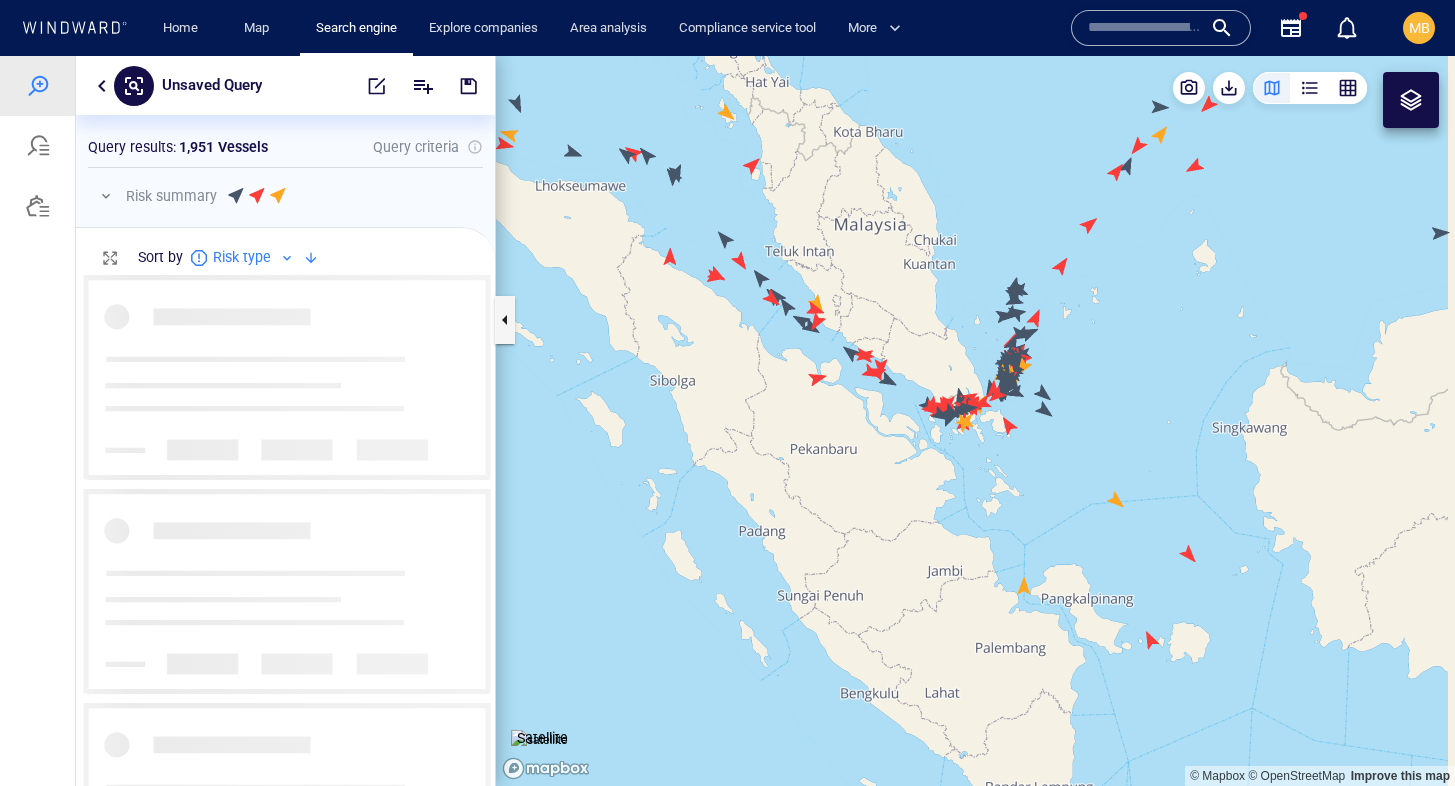drag, startPoint x: 794, startPoint y: 373, endPoint x: 887, endPoint y: 358, distance: 94.20191 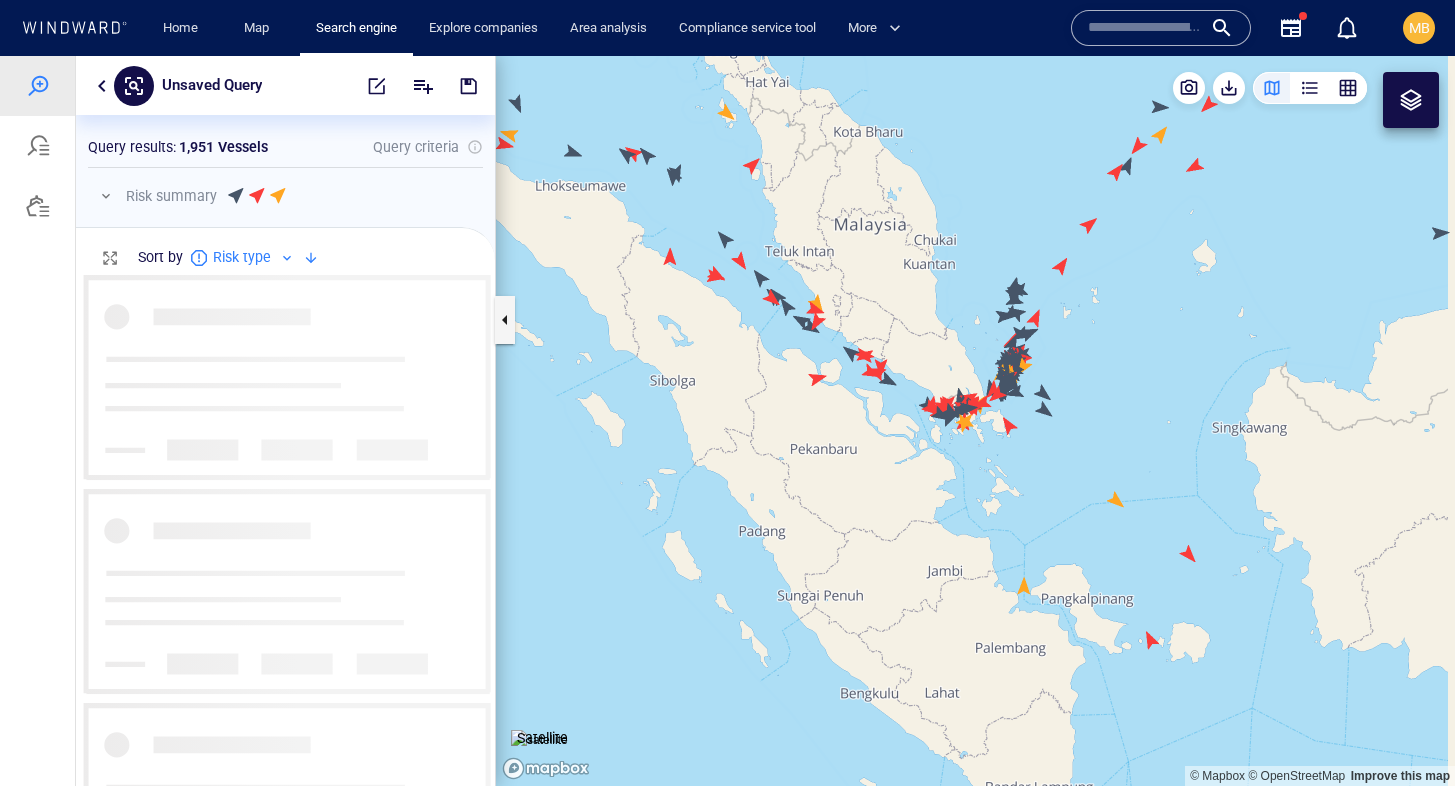 click at bounding box center [975, 421] 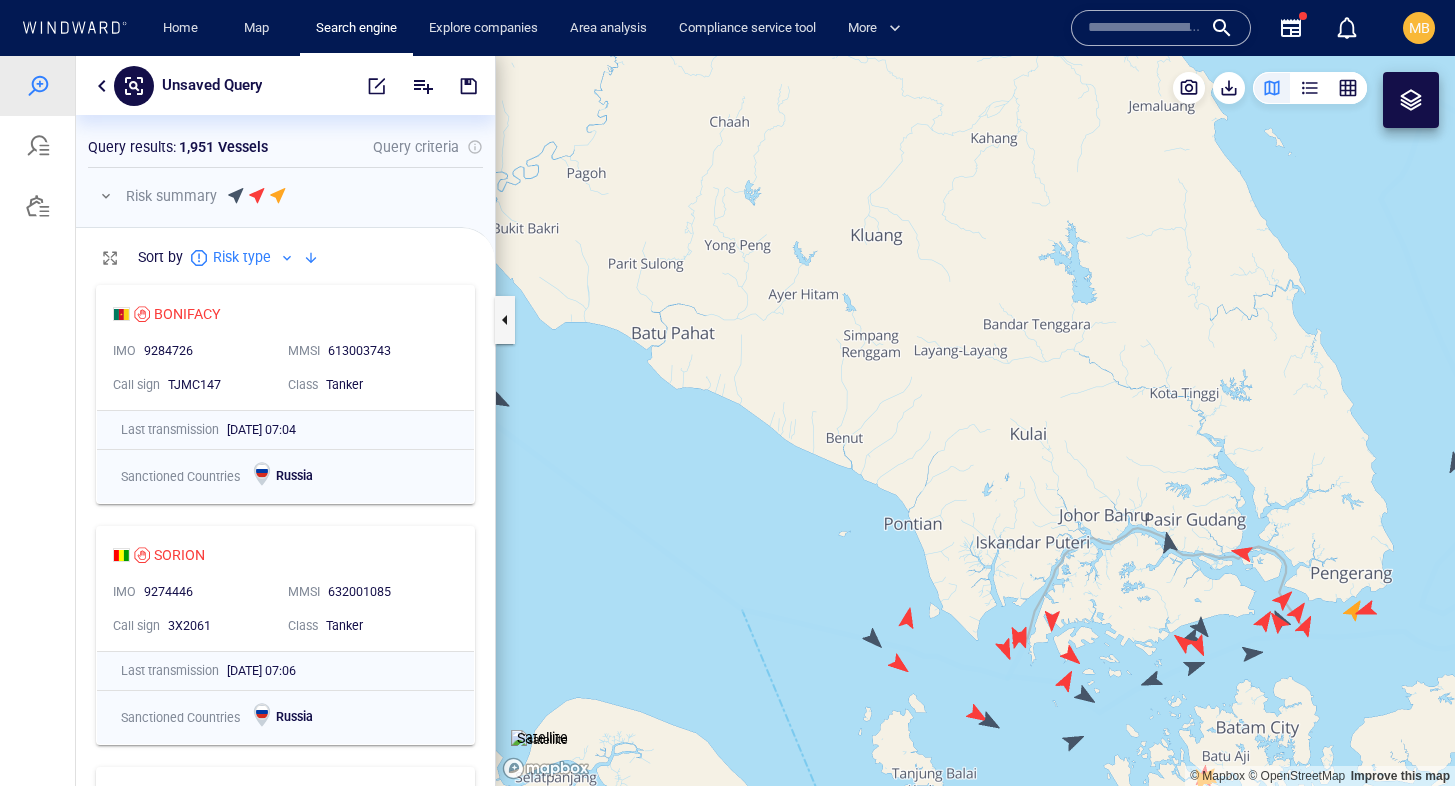 drag, startPoint x: 887, startPoint y: 375, endPoint x: 809, endPoint y: 263, distance: 136.48444 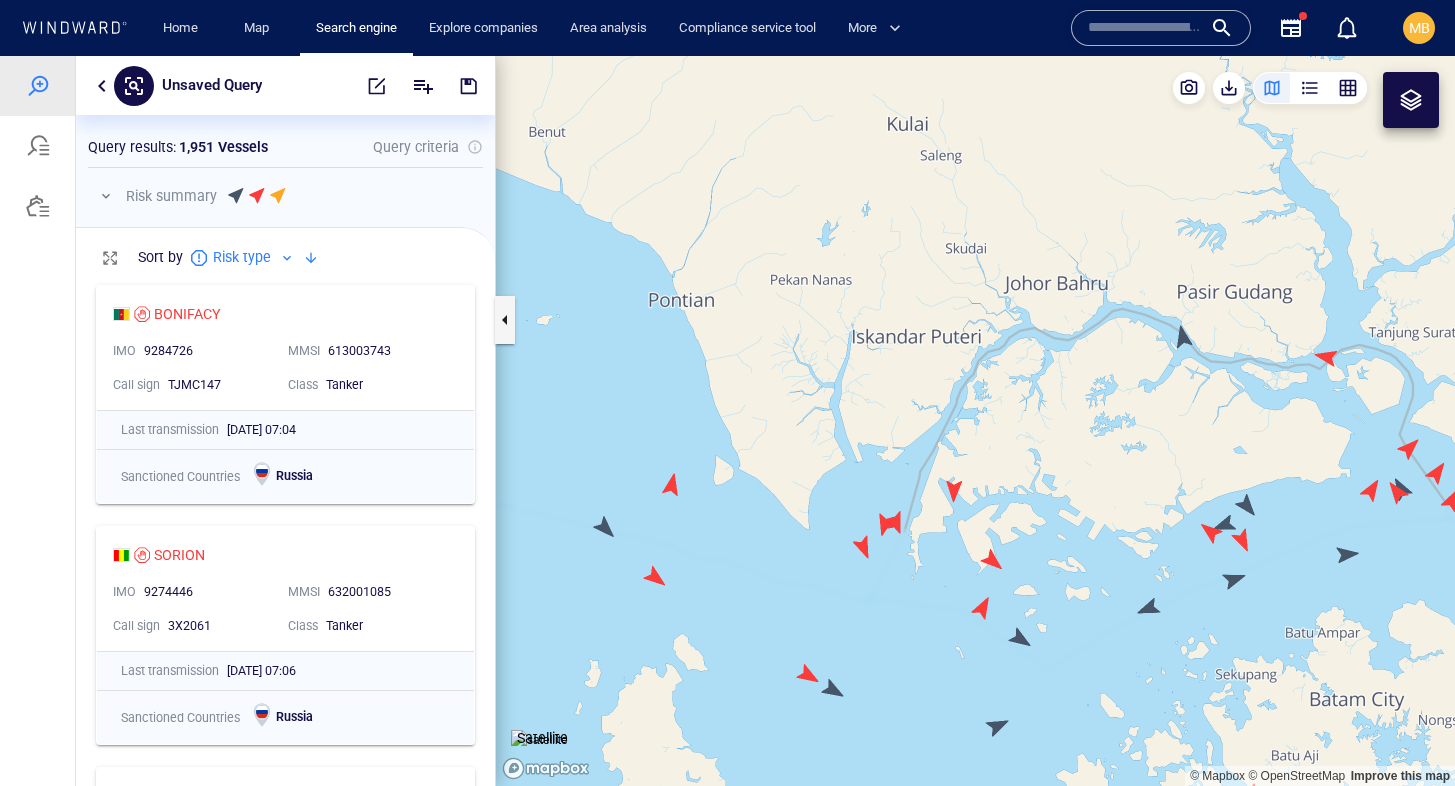 click at bounding box center (975, 421) 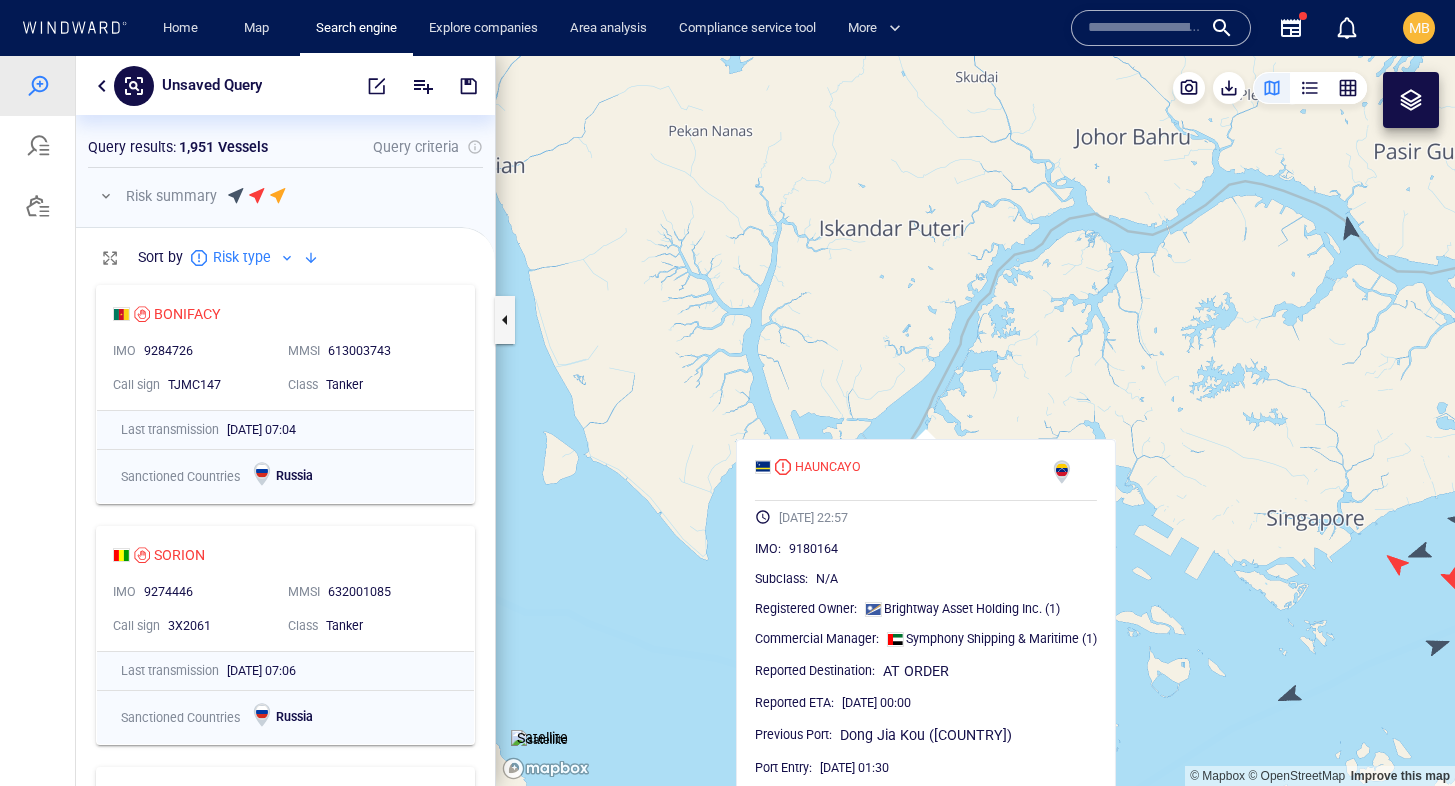 drag, startPoint x: 874, startPoint y: 464, endPoint x: 843, endPoint y: 396, distance: 74.73286 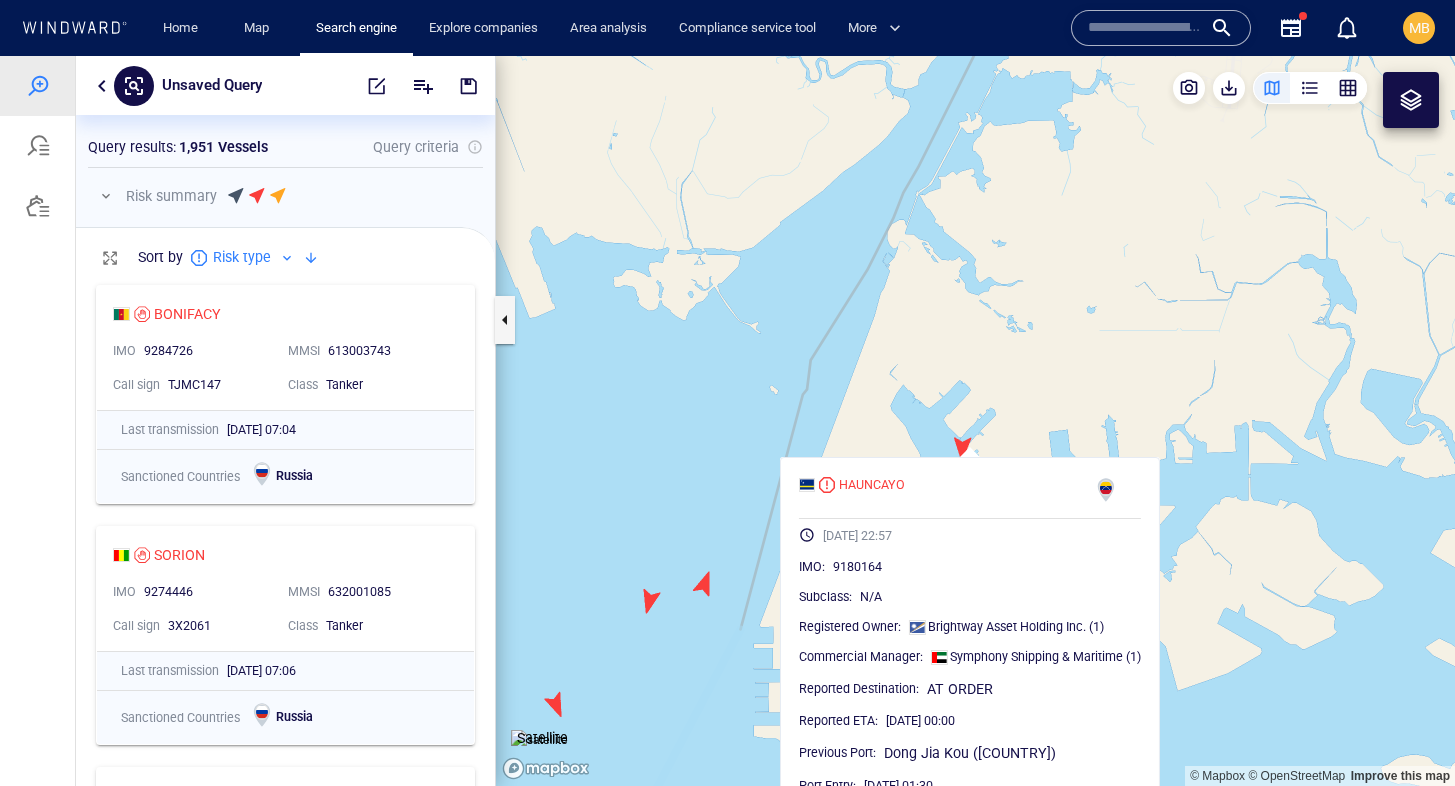 drag, startPoint x: 934, startPoint y: 460, endPoint x: 909, endPoint y: 408, distance: 57.697487 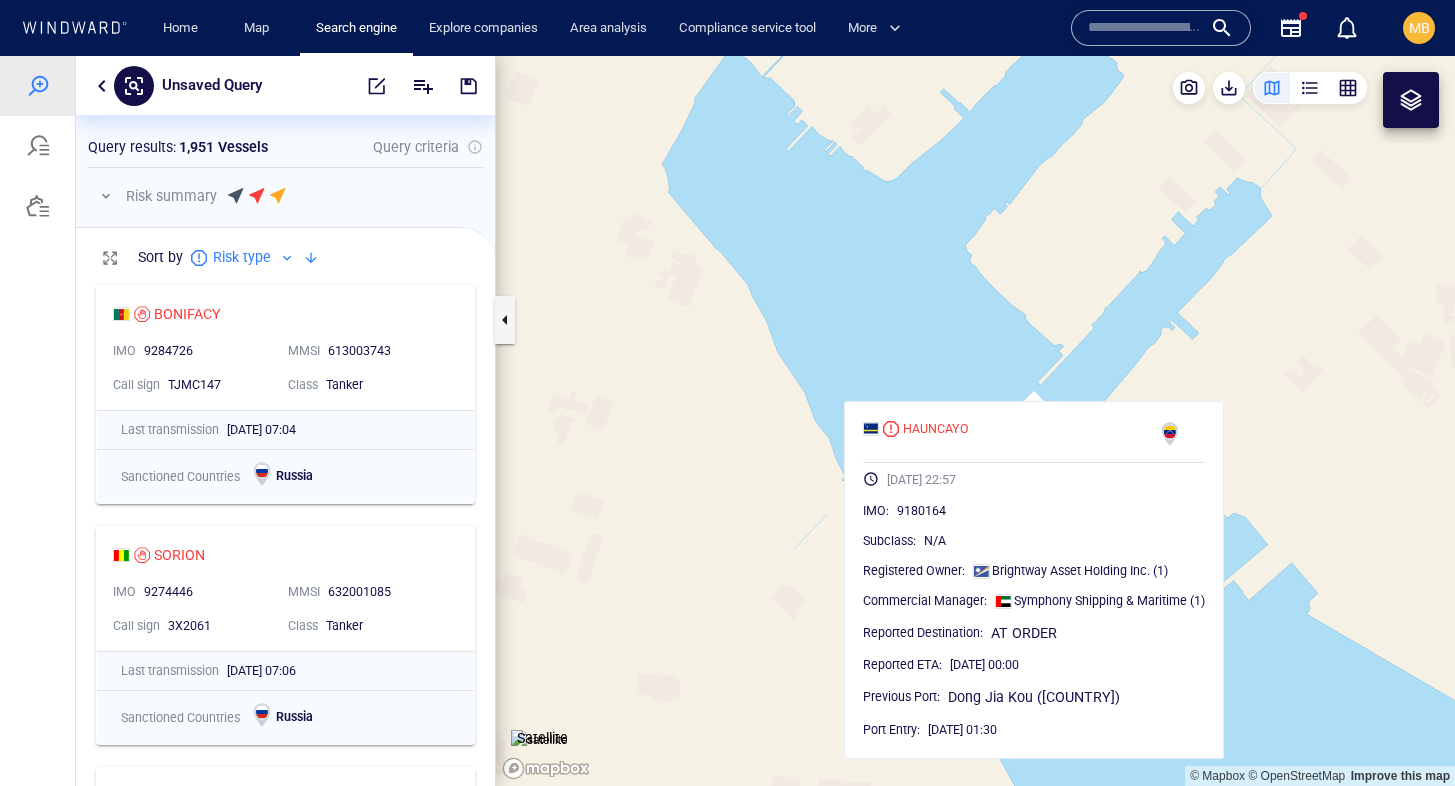 drag, startPoint x: 918, startPoint y: 388, endPoint x: 860, endPoint y: 351, distance: 68.7968 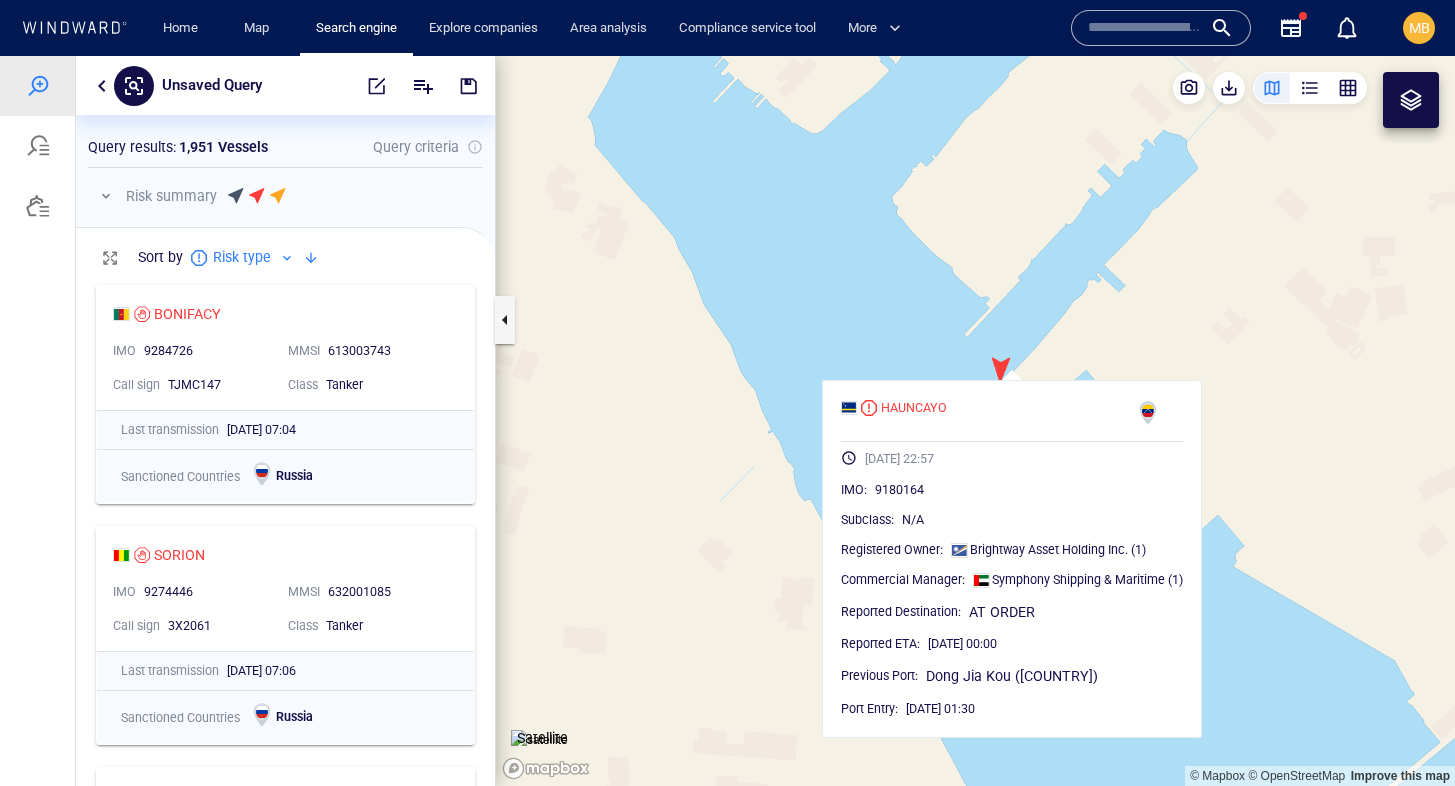 drag, startPoint x: 851, startPoint y: 325, endPoint x: 811, endPoint y: 312, distance: 42.059483 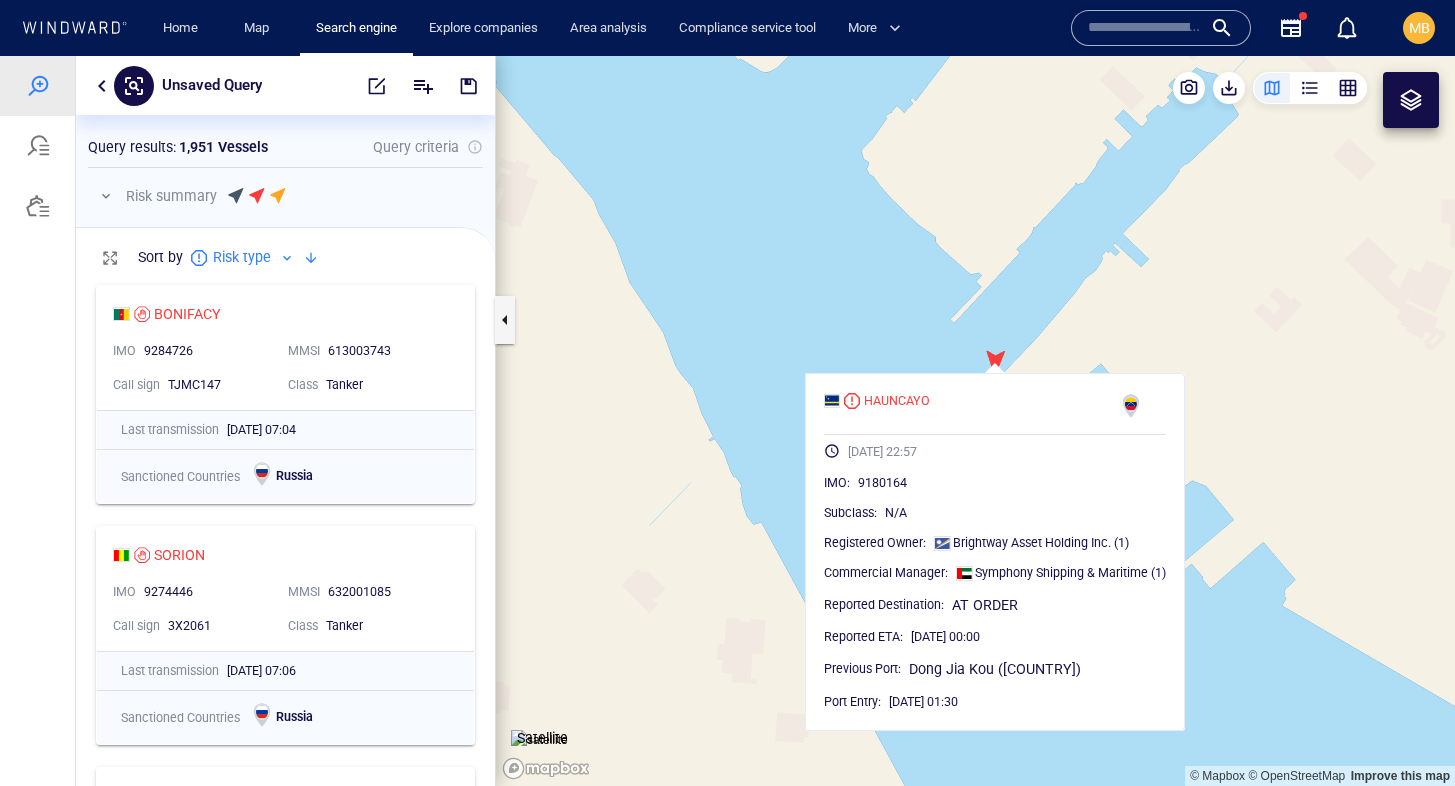 drag, startPoint x: 840, startPoint y: 324, endPoint x: 829, endPoint y: 301, distance: 25.495098 